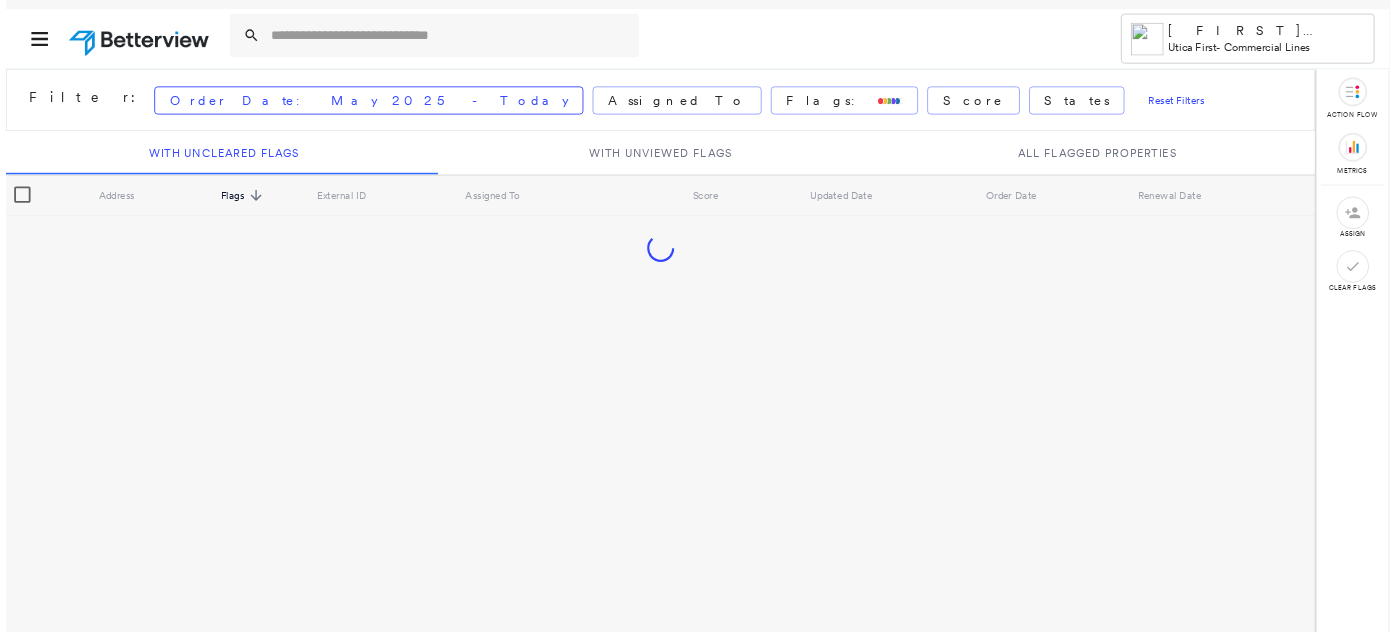 scroll, scrollTop: 0, scrollLeft: 0, axis: both 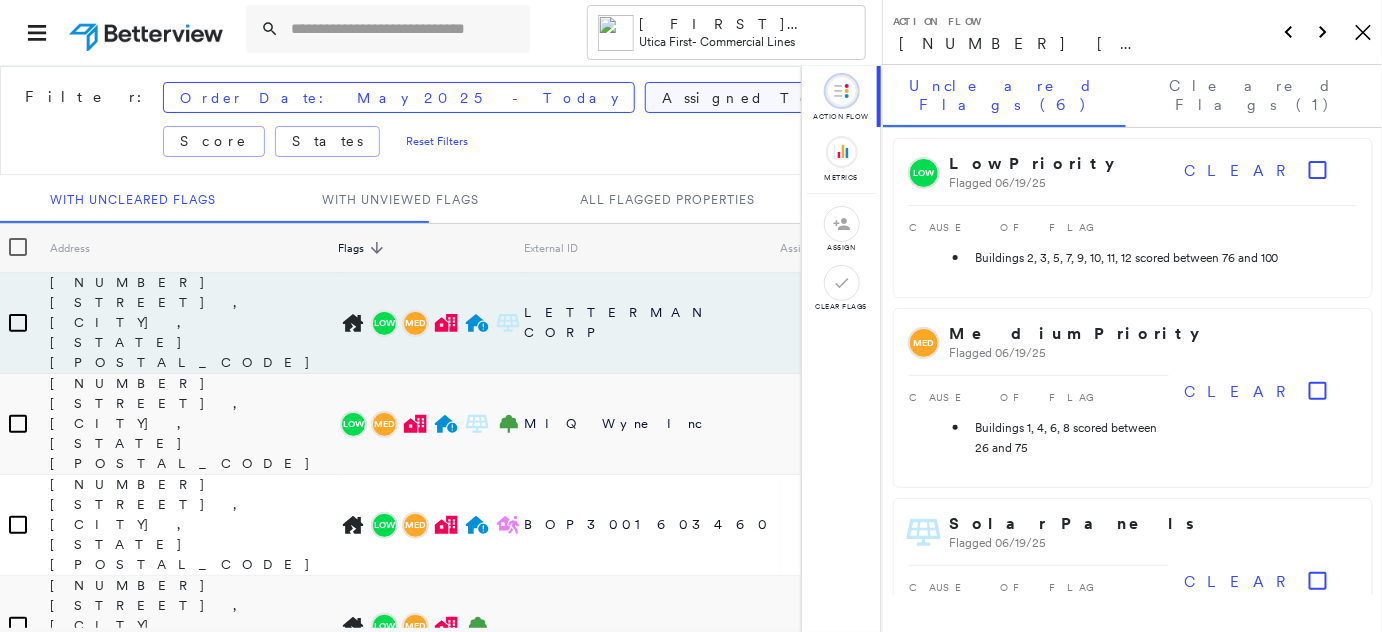 click on "Assigned To" at bounding box center [738, 98] 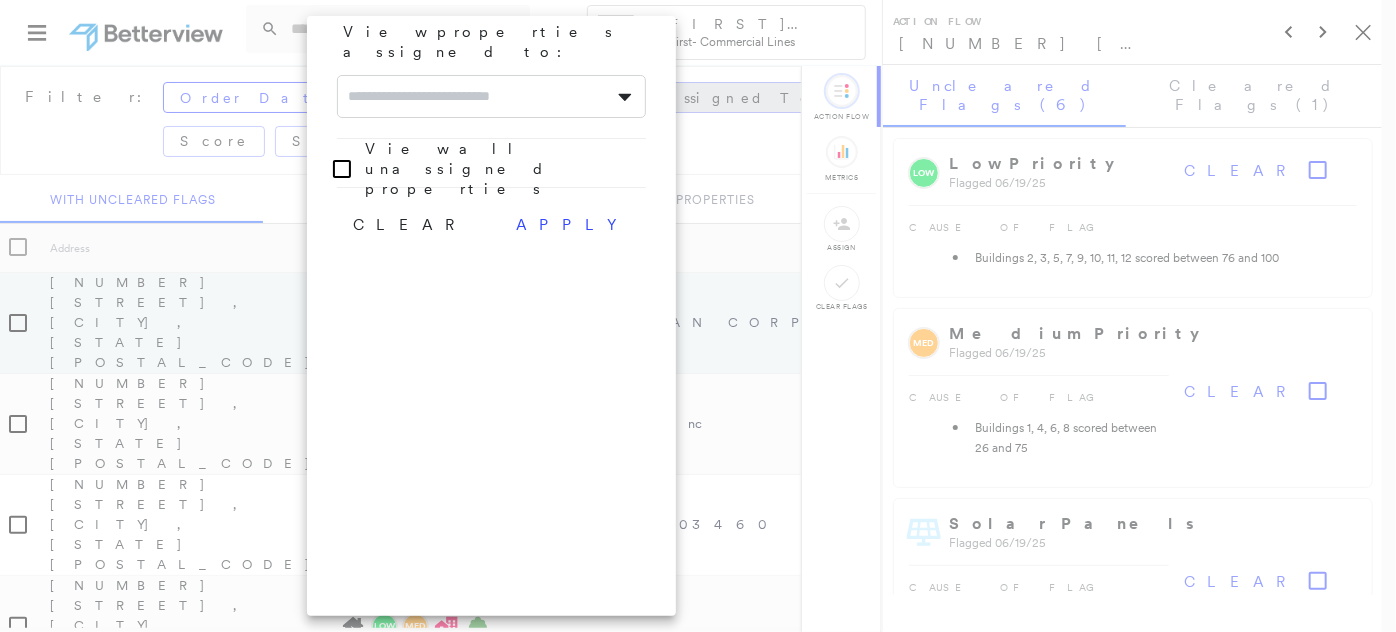 click at bounding box center [698, 316] 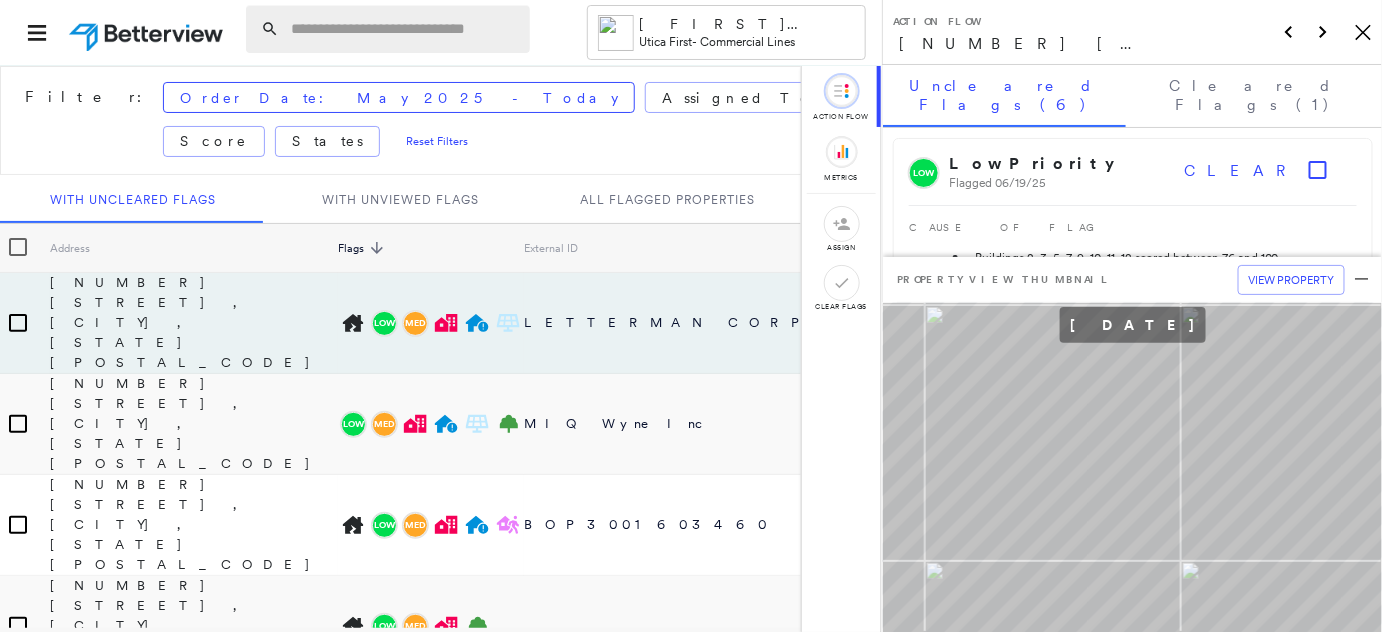 click at bounding box center (404, 29) 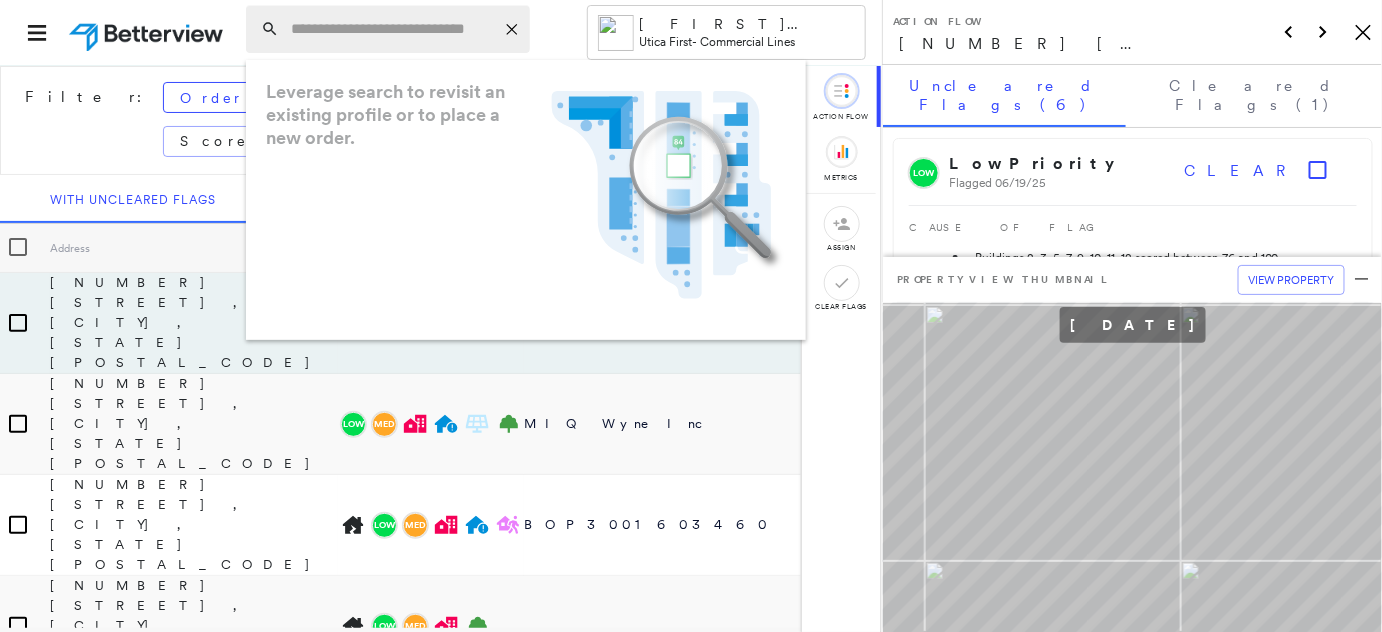 paste on "**********" 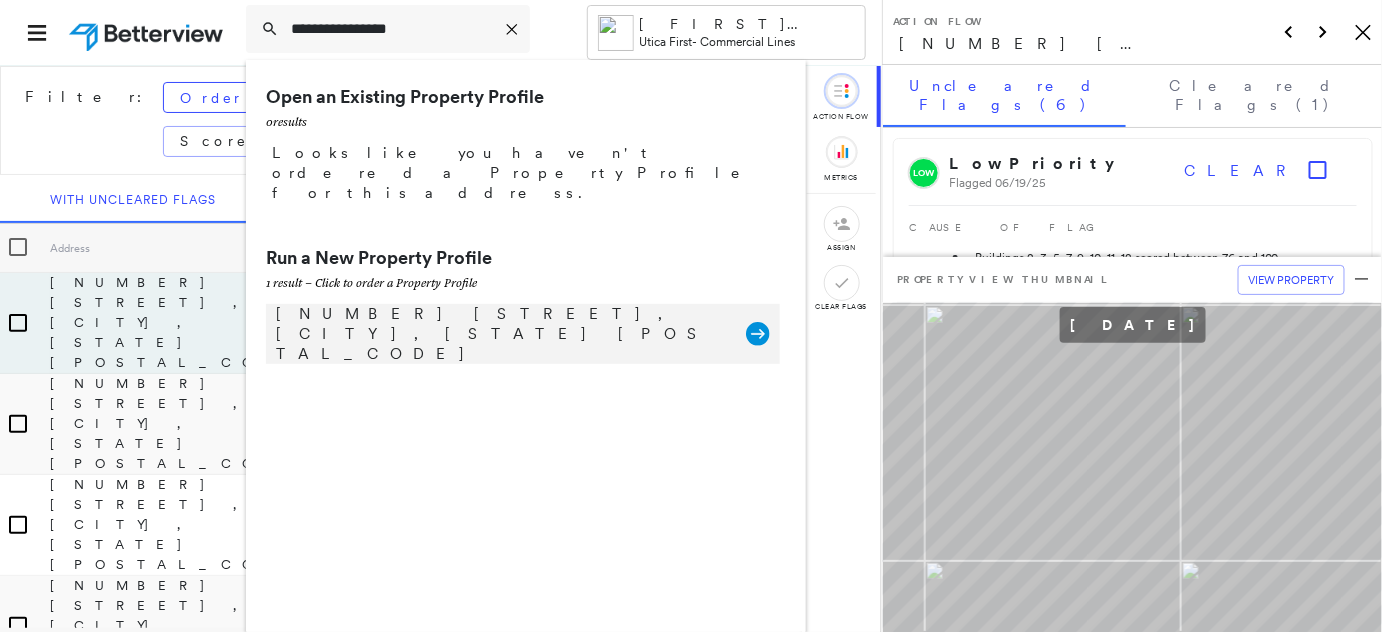 type on "**********" 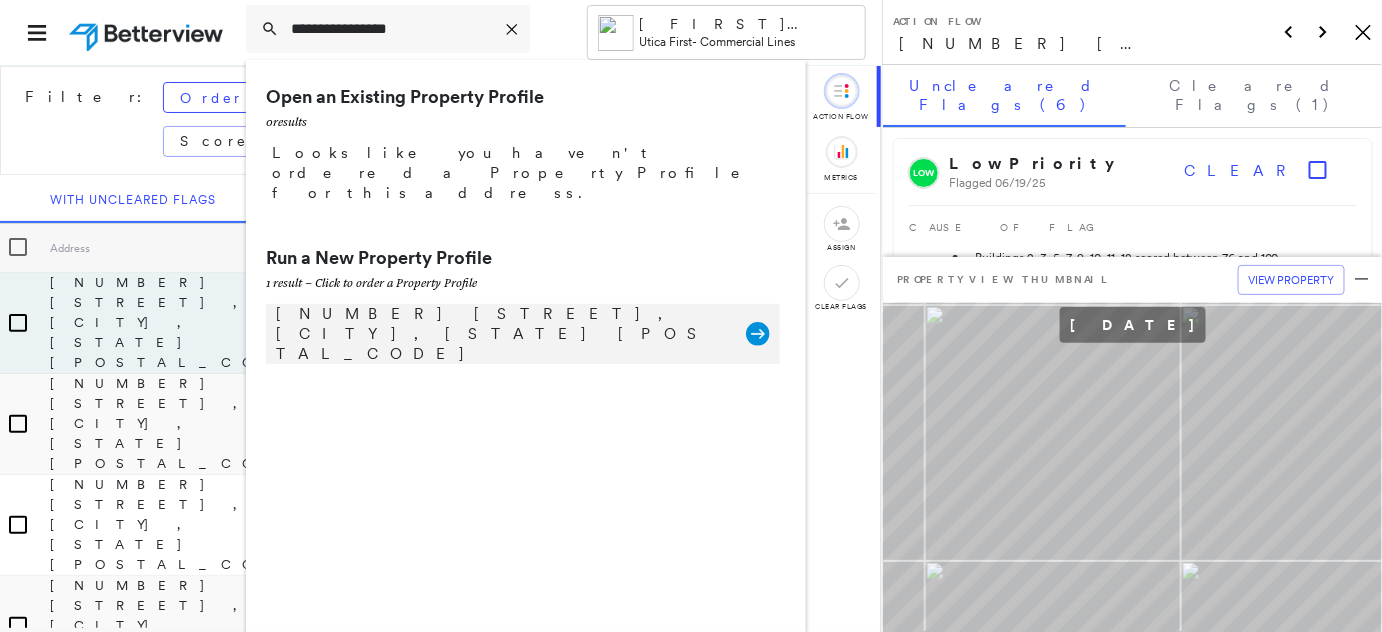 click on "[NUMBER] [STREET], [CITY], [STATE] [POSTAL_CODE]" at bounding box center [501, 334] 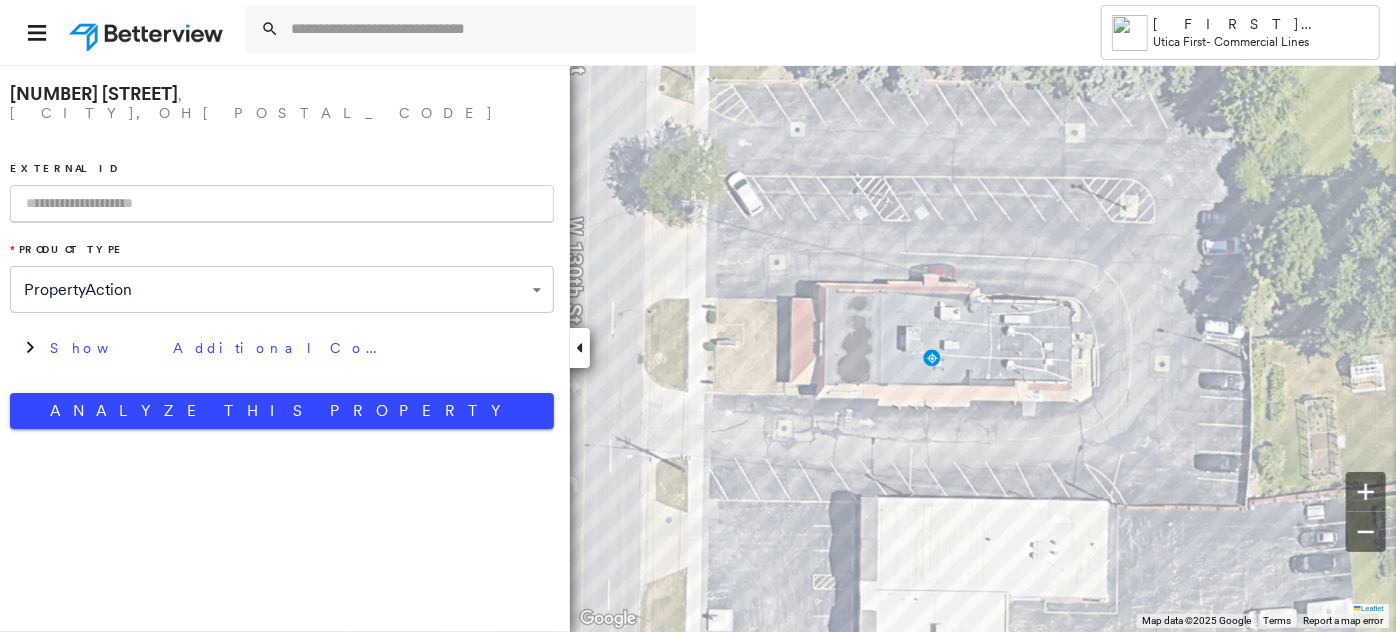 click at bounding box center [282, 204] 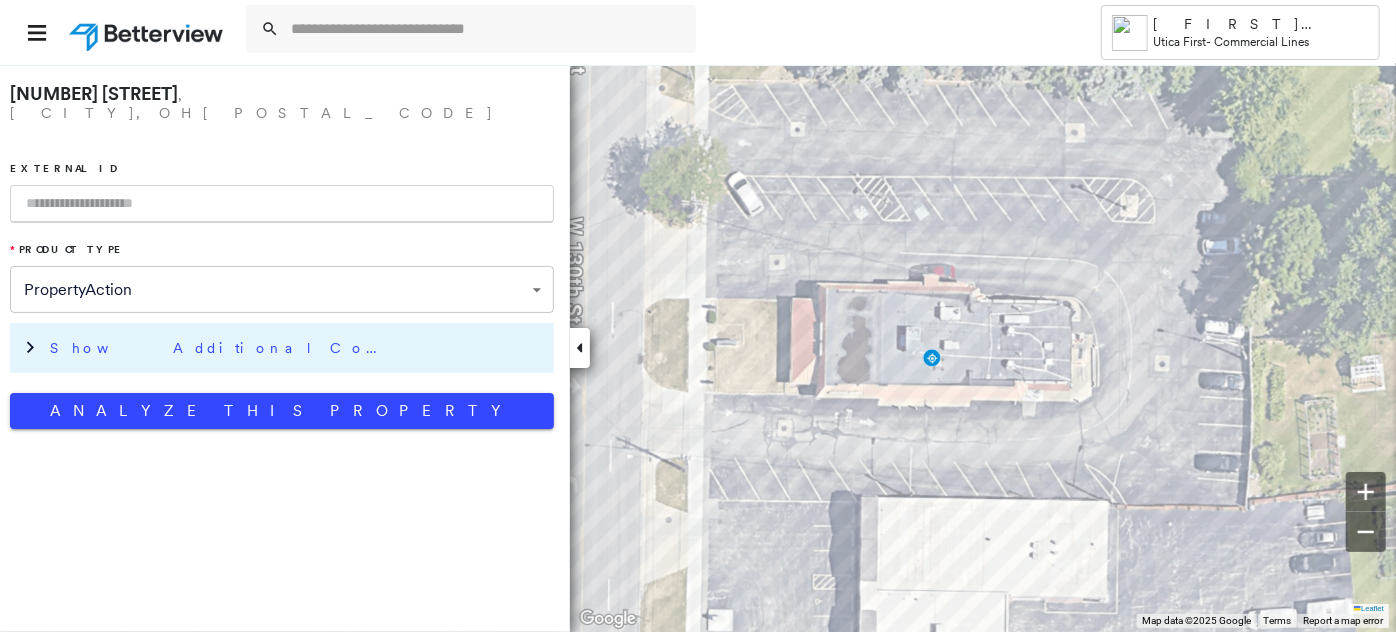 paste on "**********" 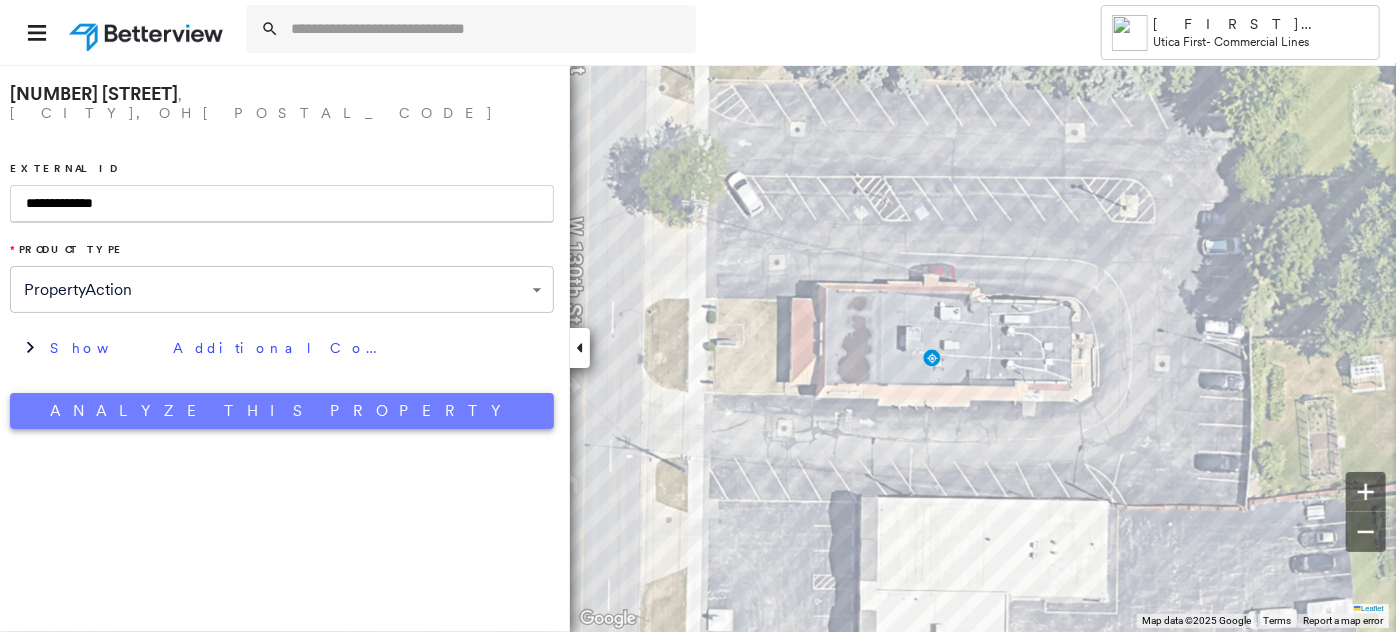 type on "**********" 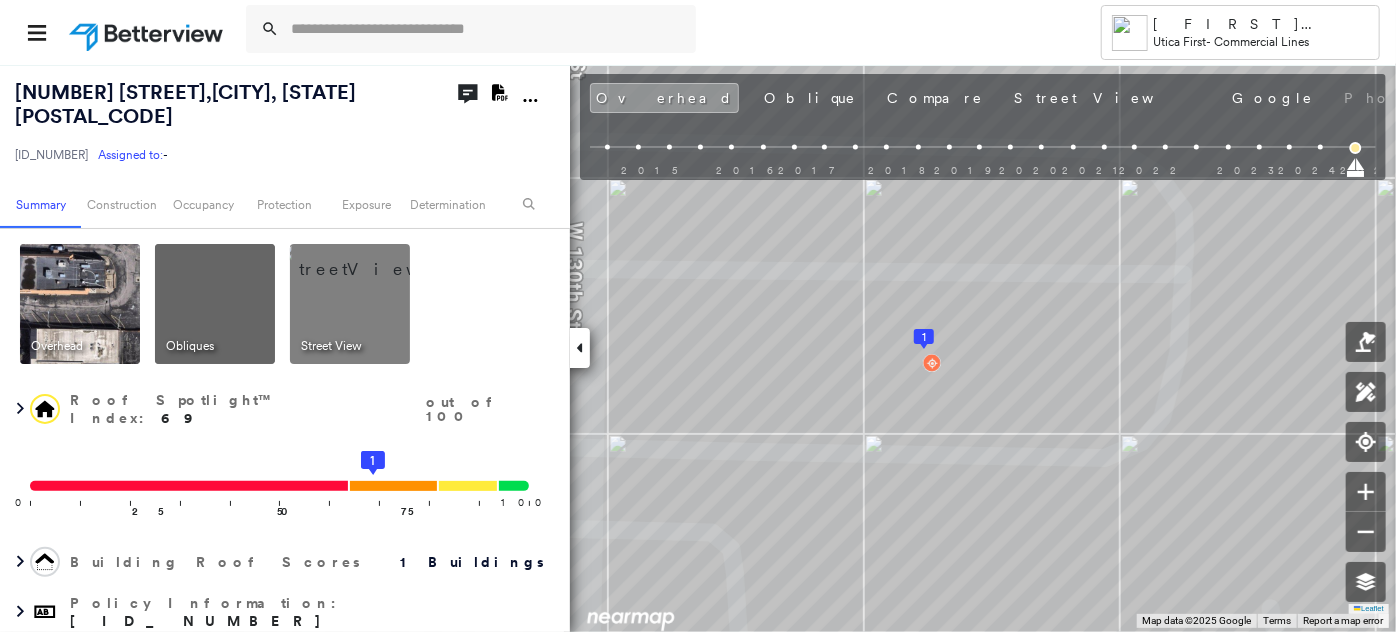 click 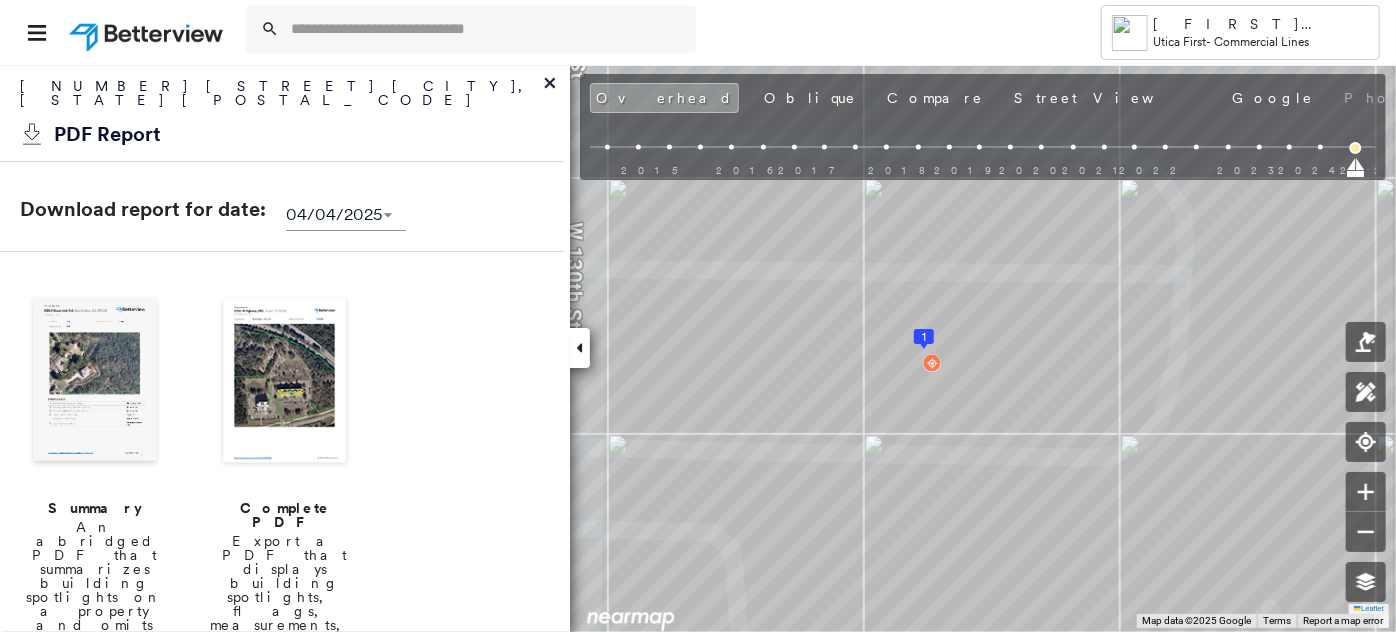 click at bounding box center (285, 382) 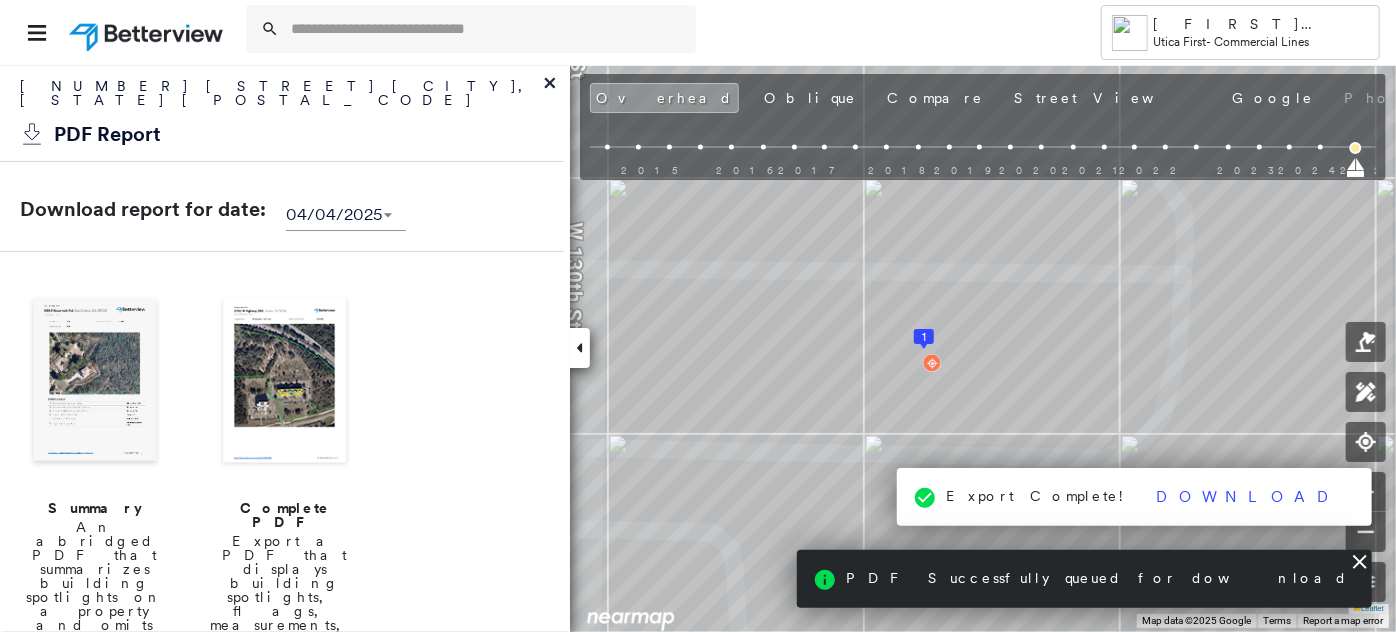 click on "Download" at bounding box center (1248, 497) 